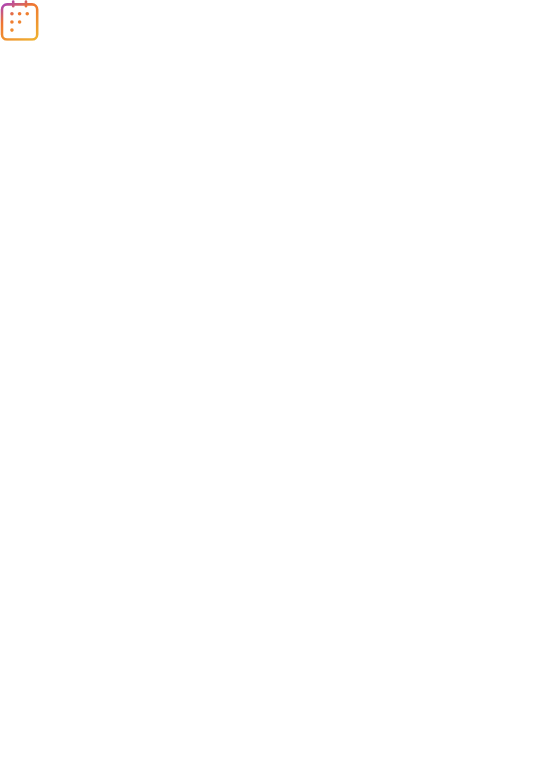 scroll, scrollTop: 0, scrollLeft: 0, axis: both 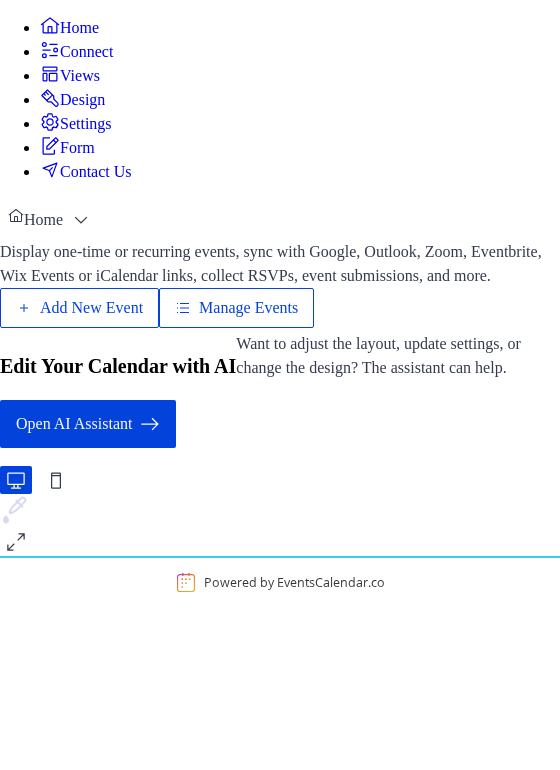 click on "Manage Events" at bounding box center (248, 308) 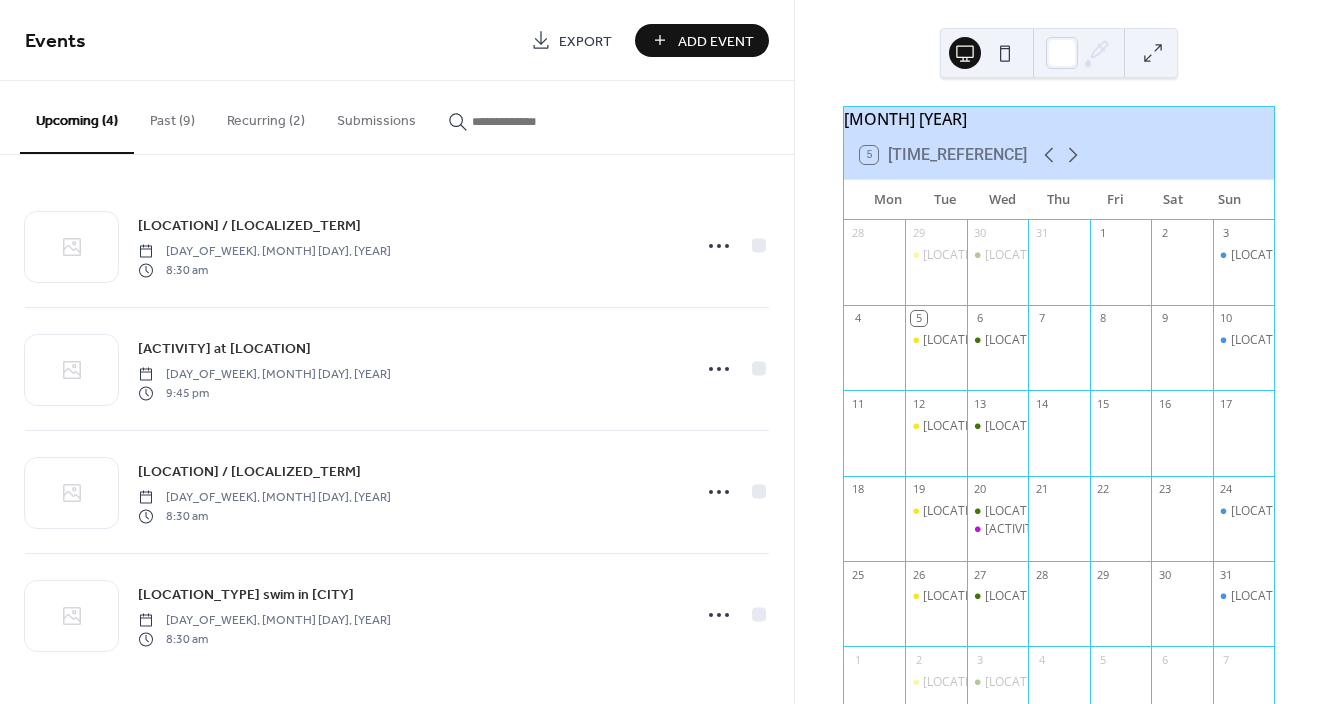 scroll, scrollTop: 0, scrollLeft: 0, axis: both 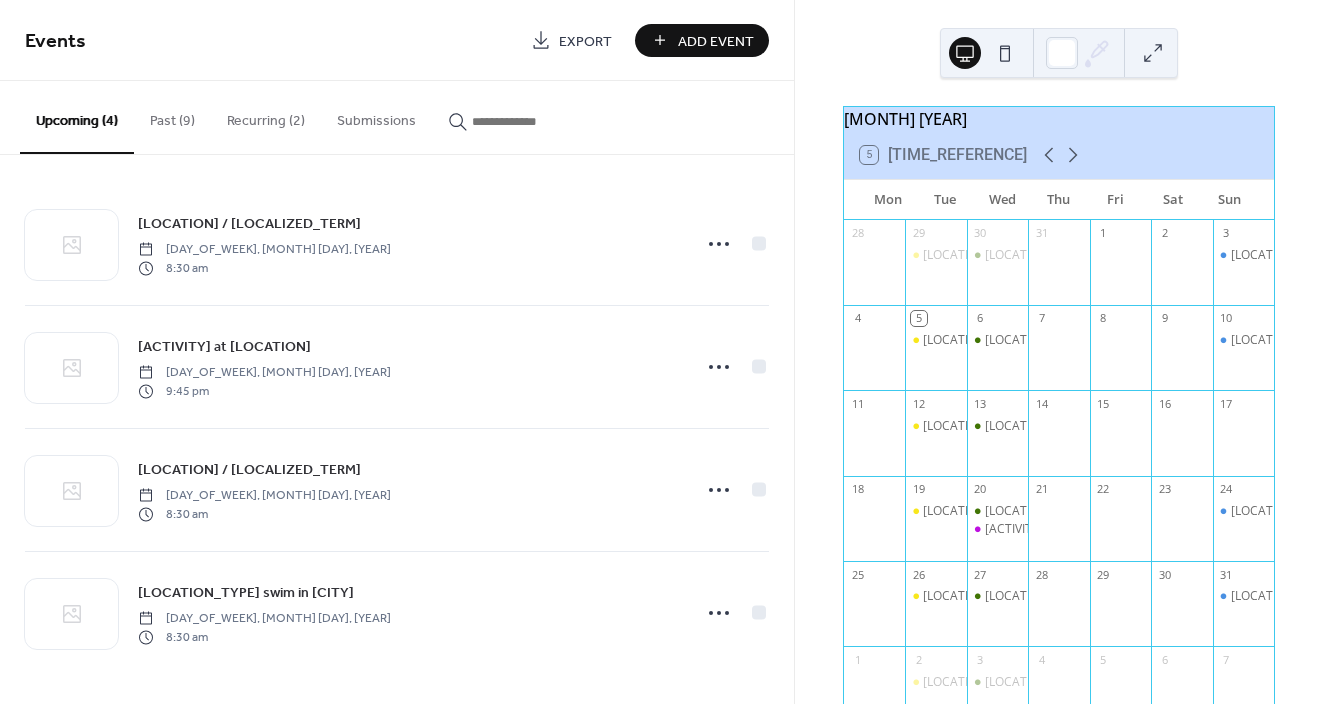 click on "Recurring (2)" at bounding box center [266, 116] 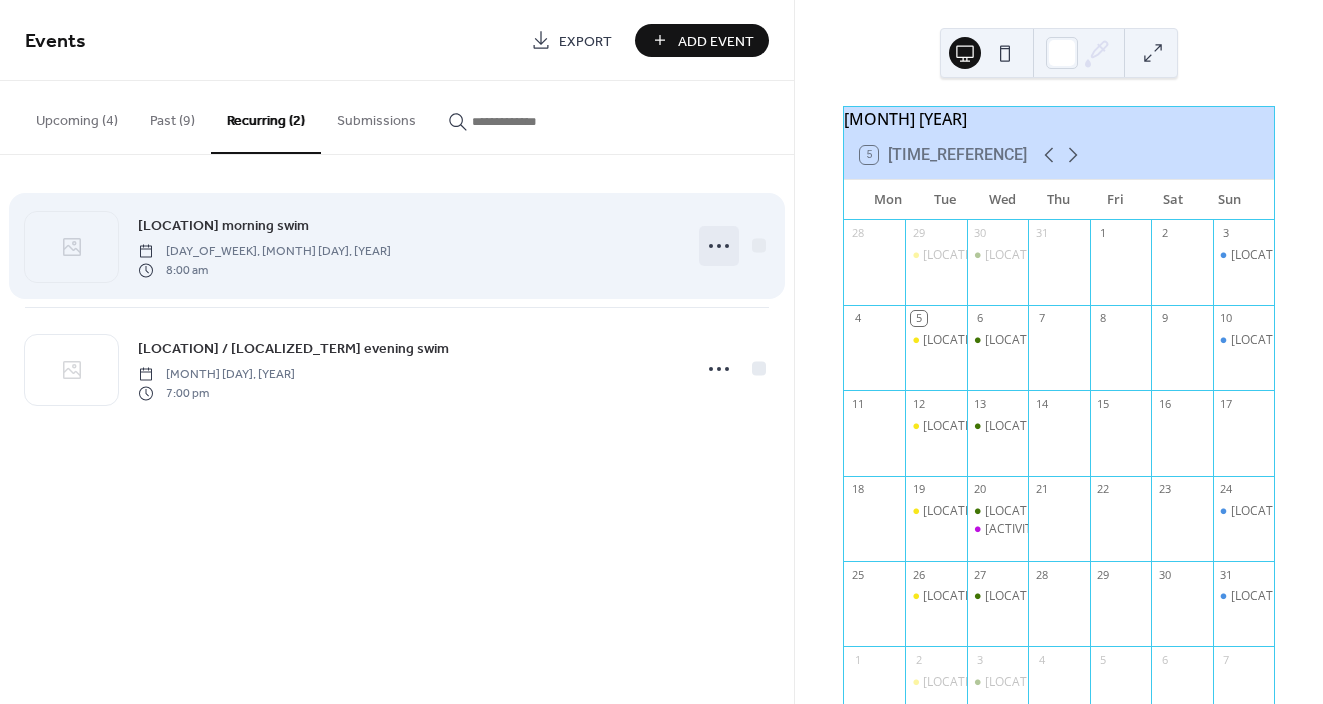 click 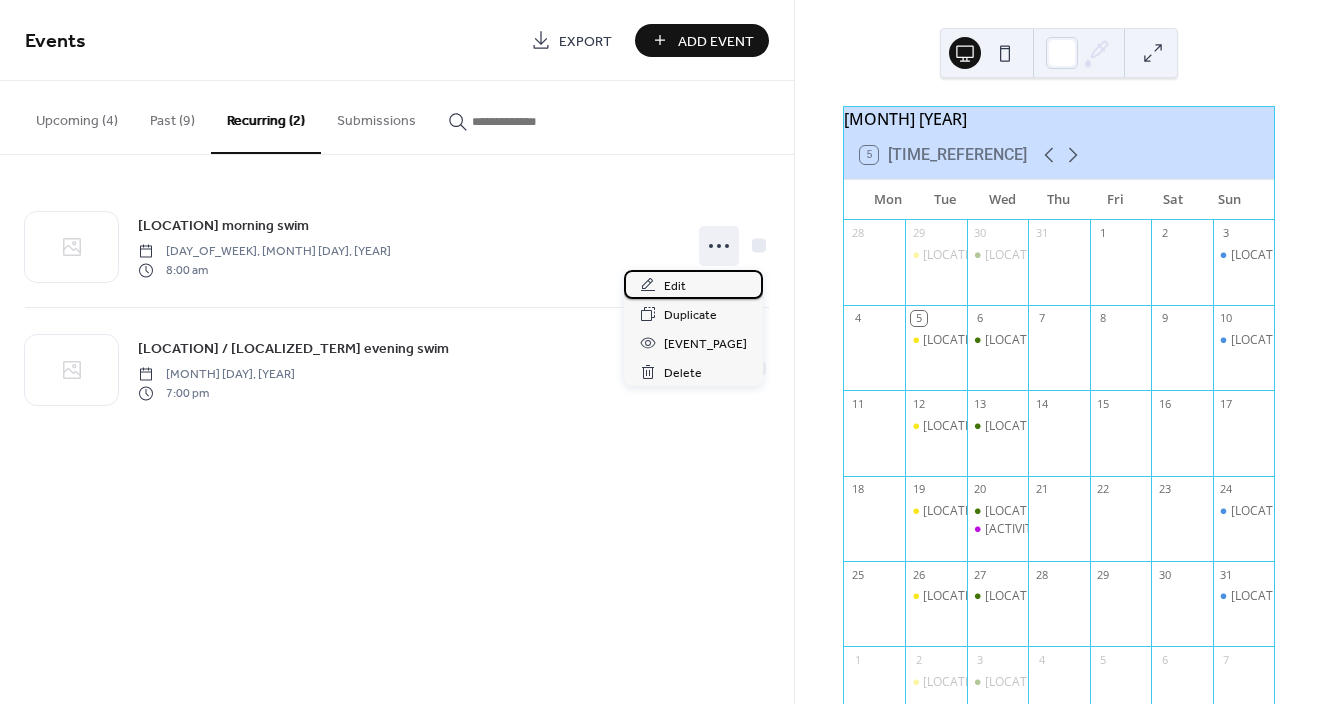 click on "Edit" at bounding box center [693, 284] 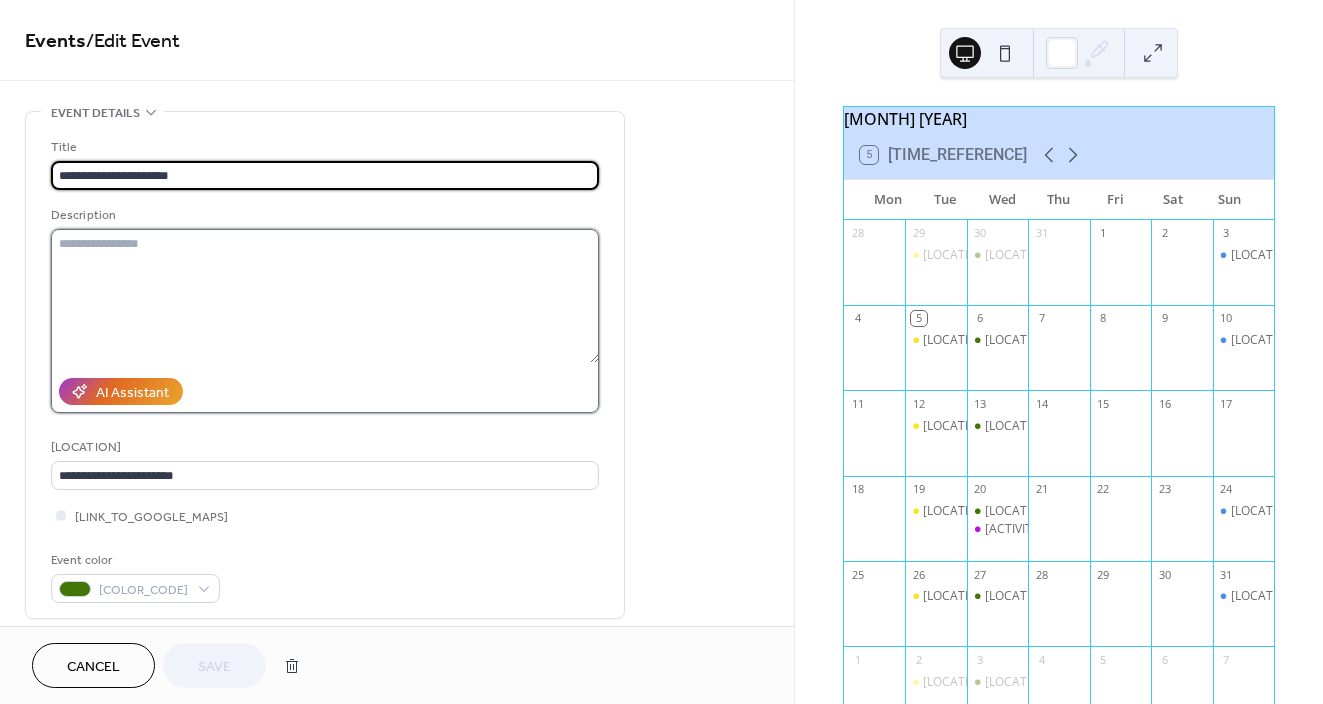 click at bounding box center [325, 296] 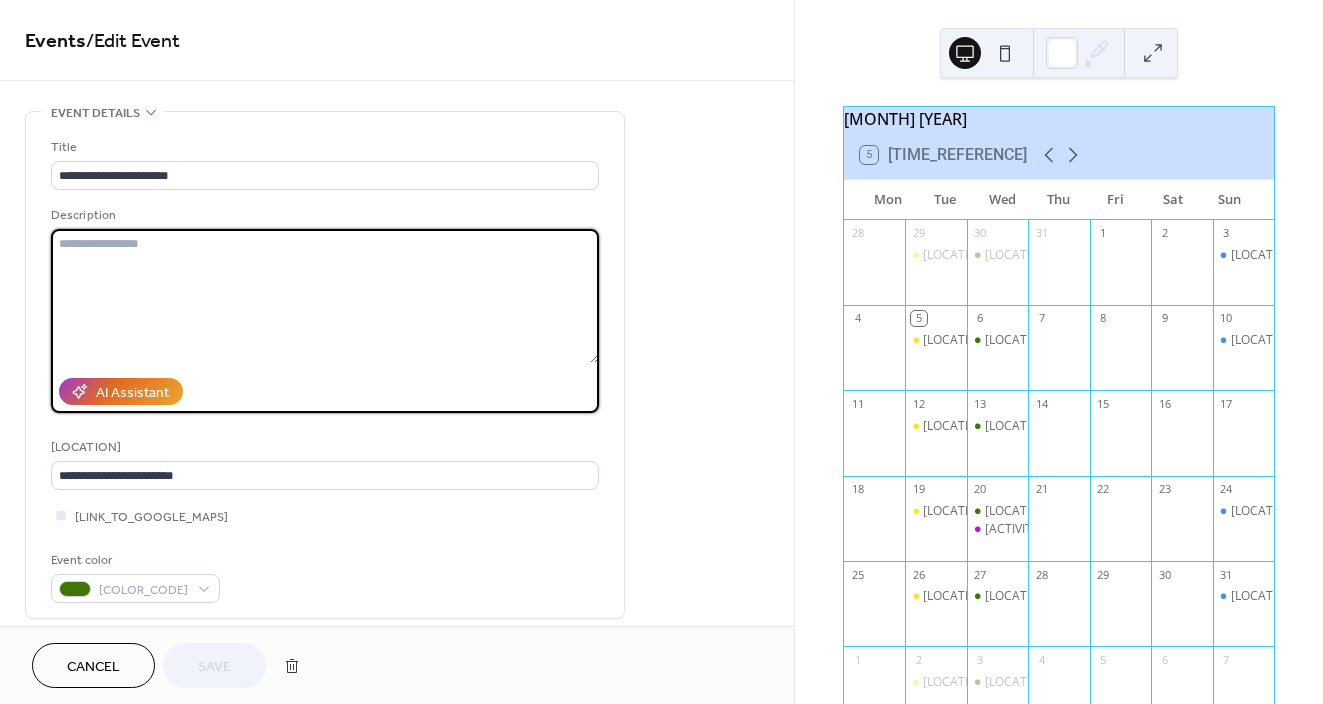 paste on "**********" 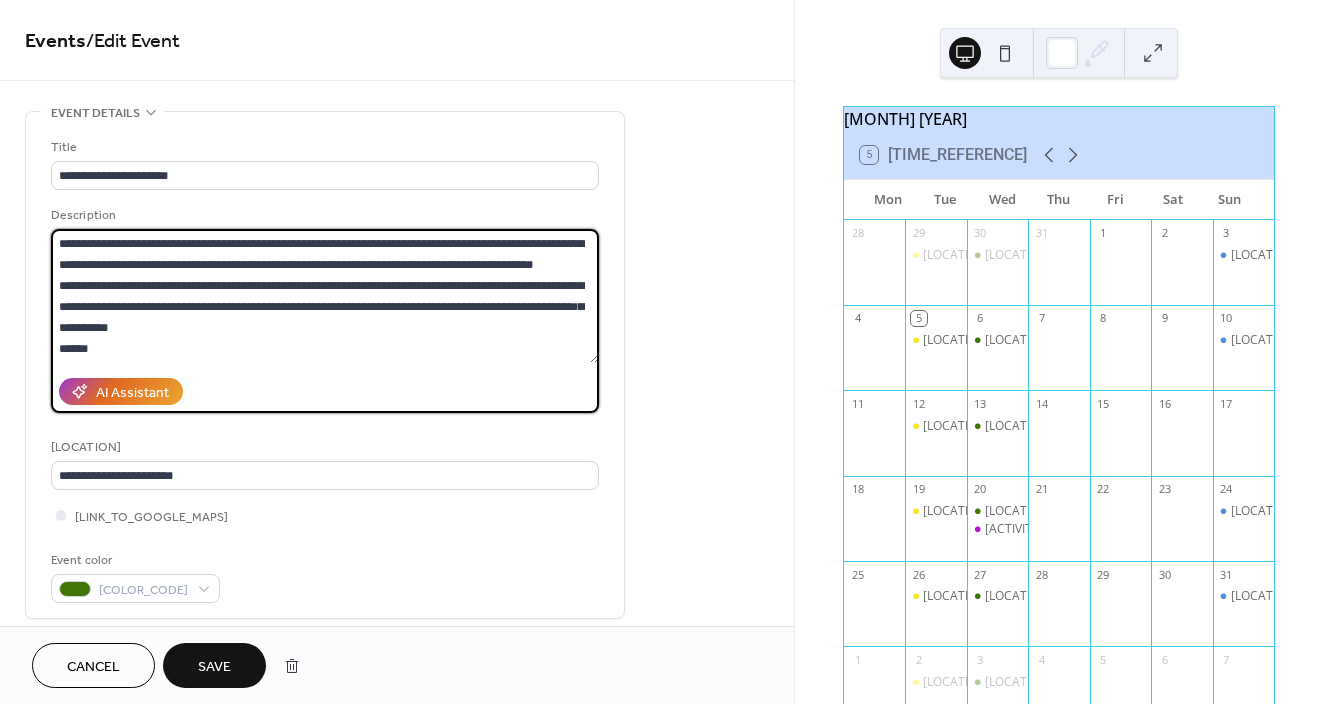 scroll, scrollTop: 2, scrollLeft: 0, axis: vertical 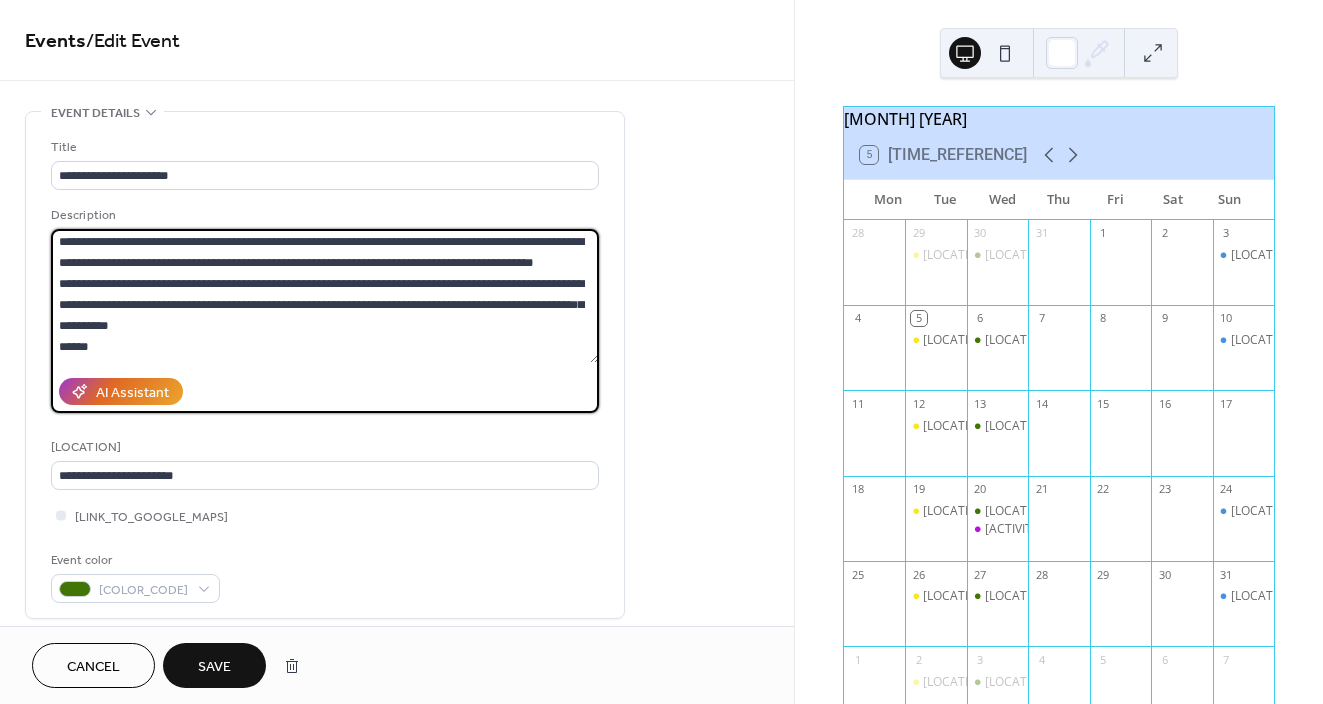 drag, startPoint x: 104, startPoint y: 344, endPoint x: 41, endPoint y: 305, distance: 74.094536 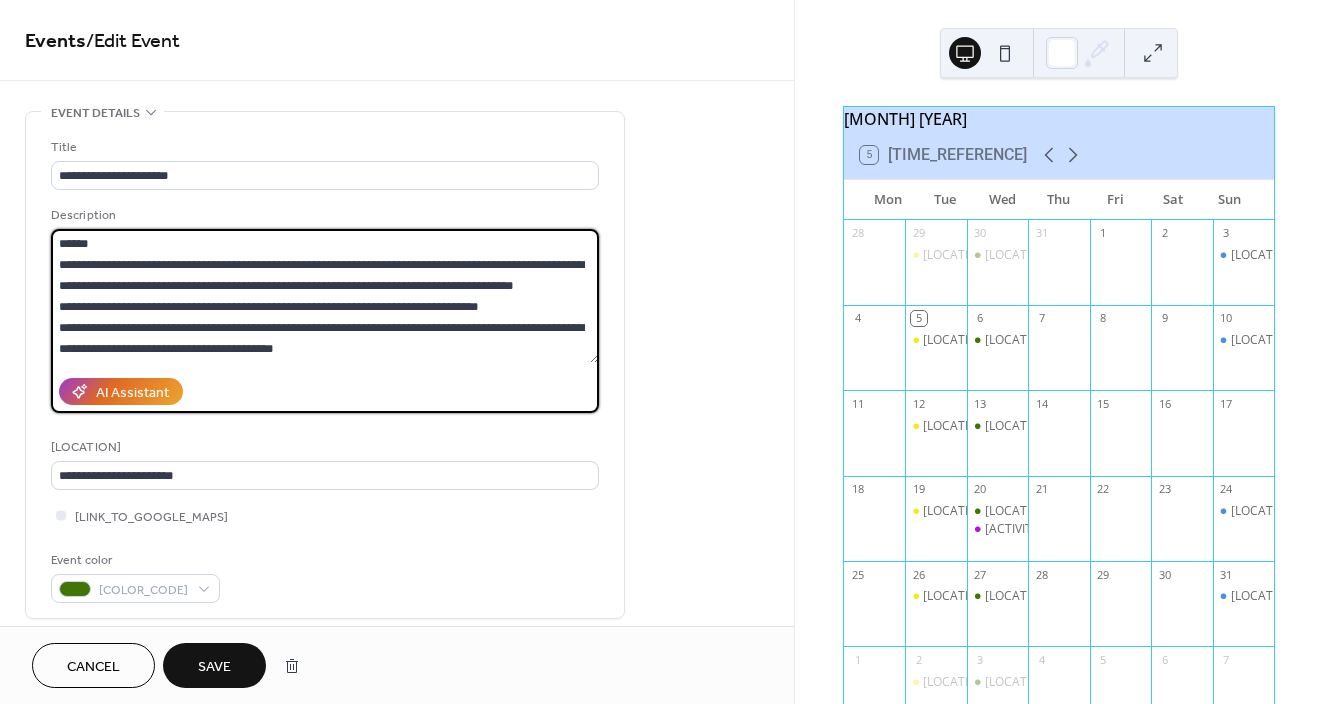 scroll, scrollTop: 84, scrollLeft: 0, axis: vertical 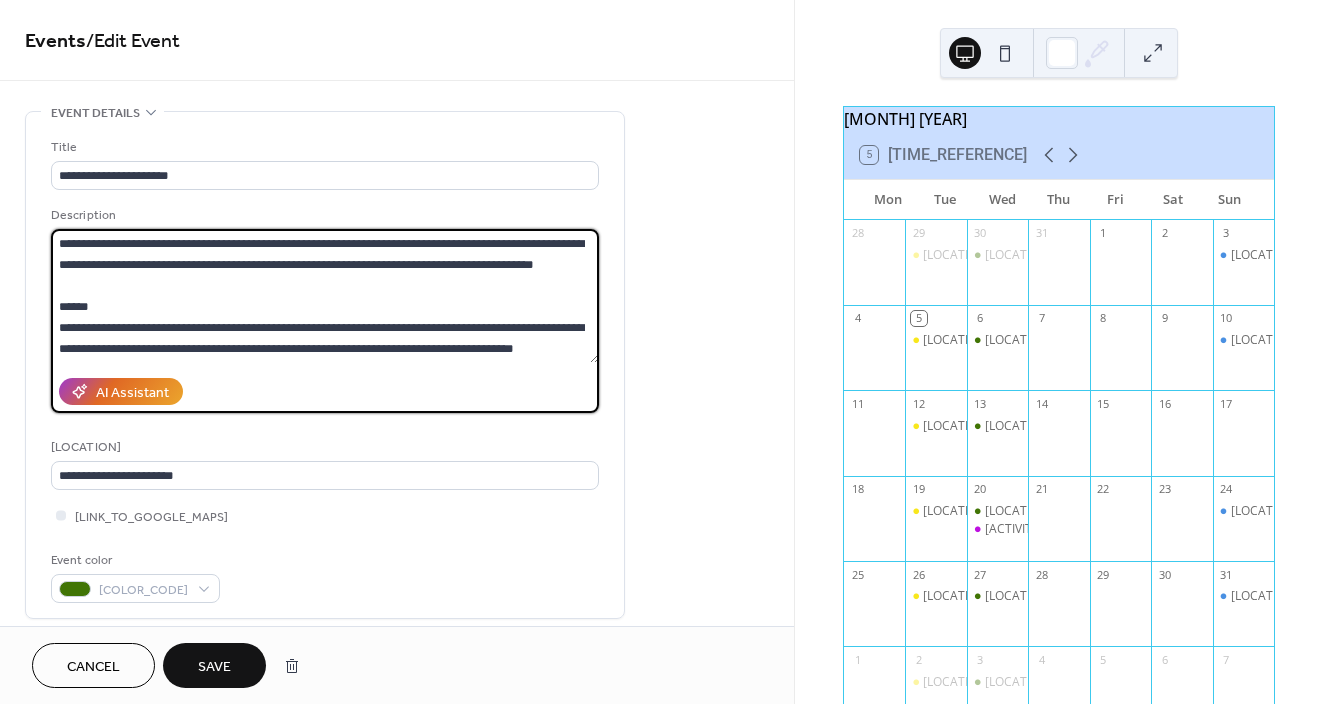 drag, startPoint x: 135, startPoint y: 284, endPoint x: 260, endPoint y: 241, distance: 132.18925 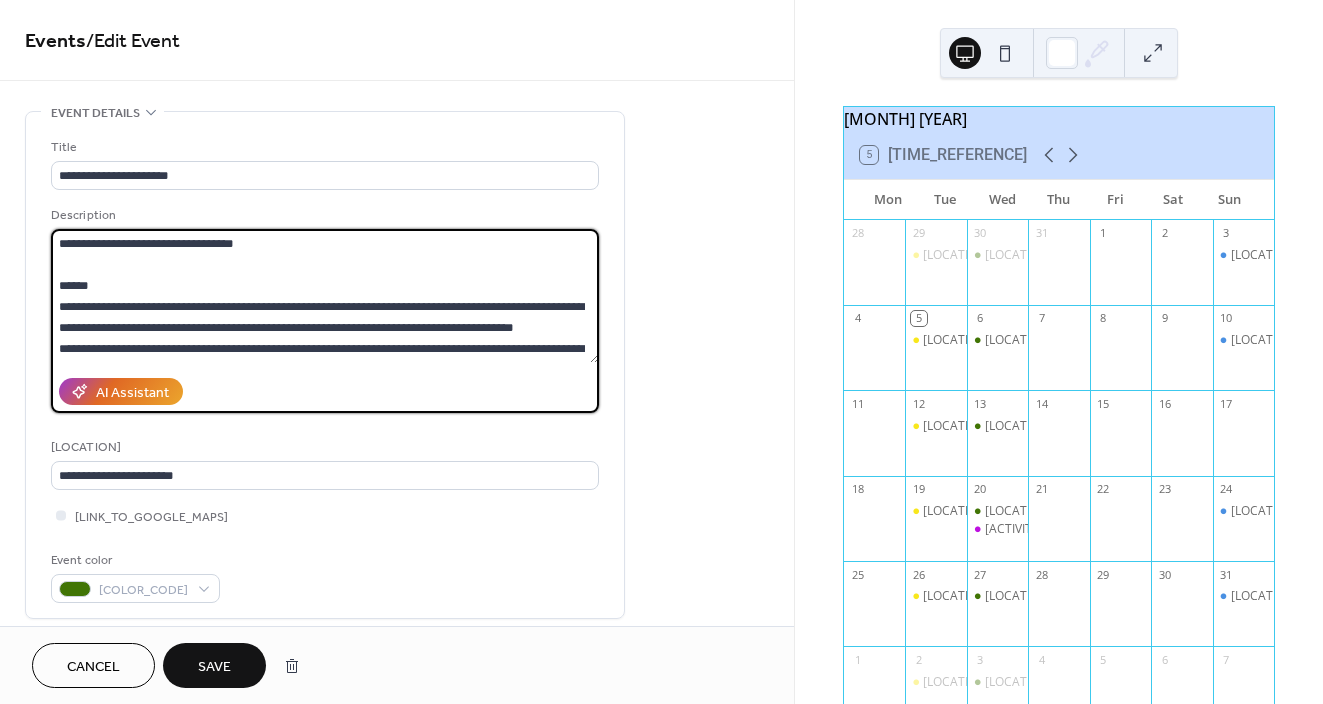 click on "**********" at bounding box center (325, 296) 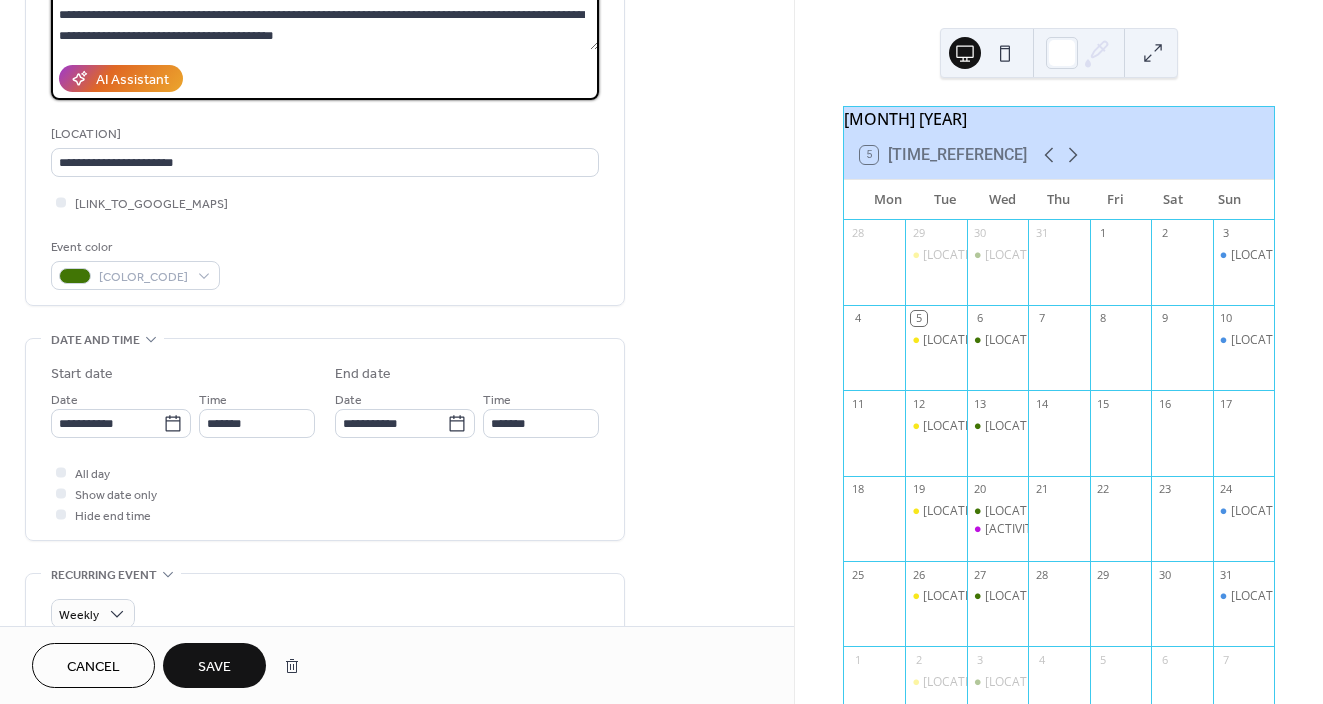 scroll, scrollTop: 327, scrollLeft: 0, axis: vertical 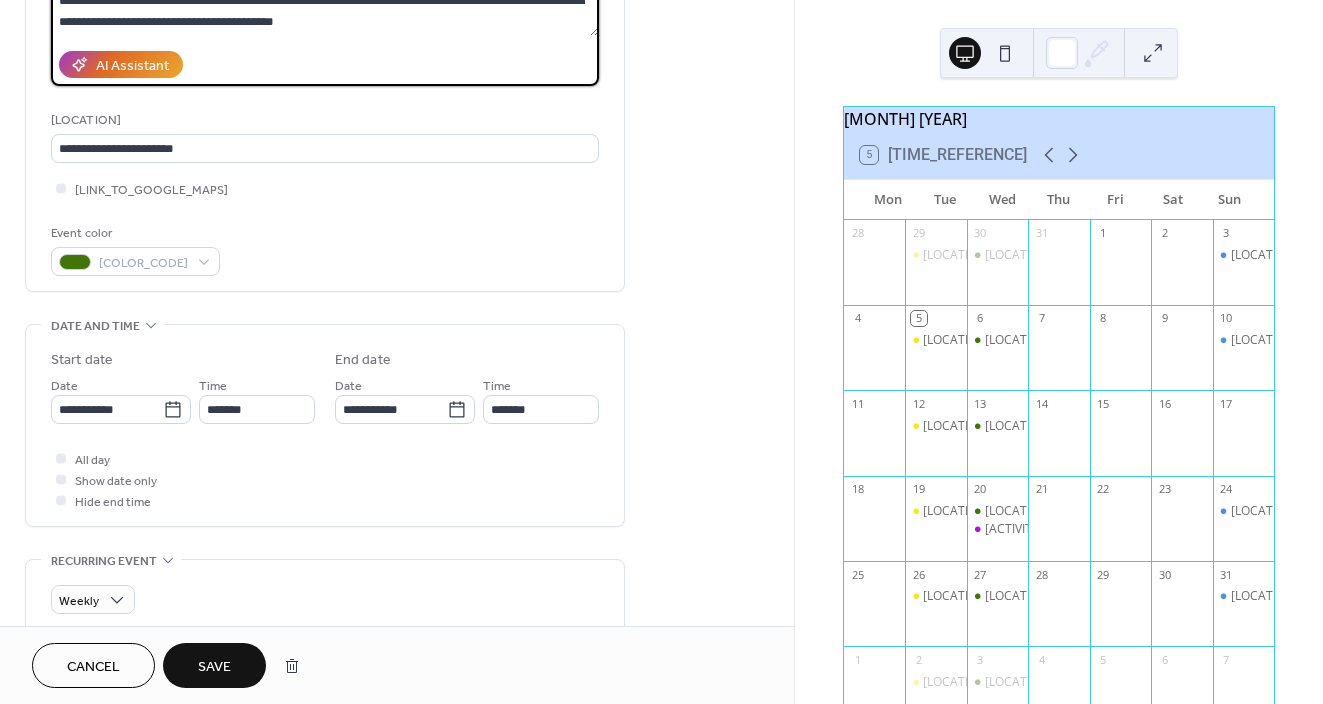 type on "**********" 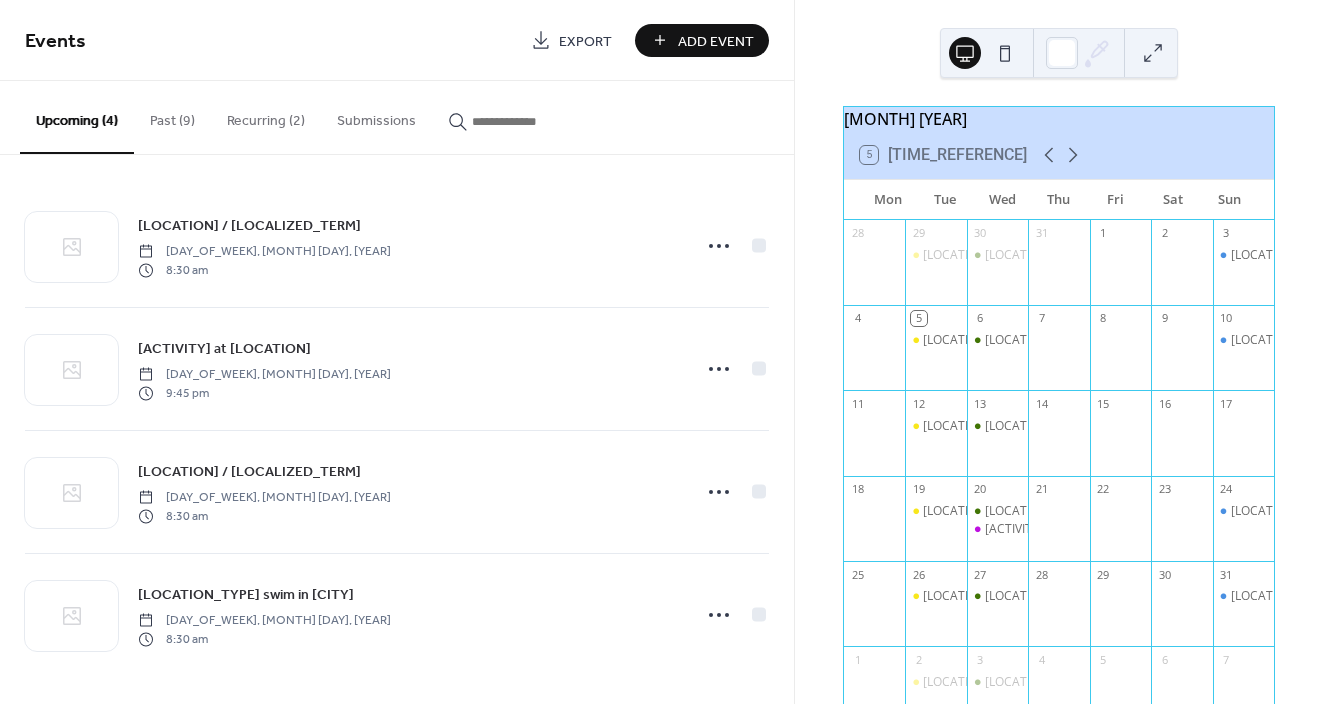click on "Add Event" at bounding box center [716, 41] 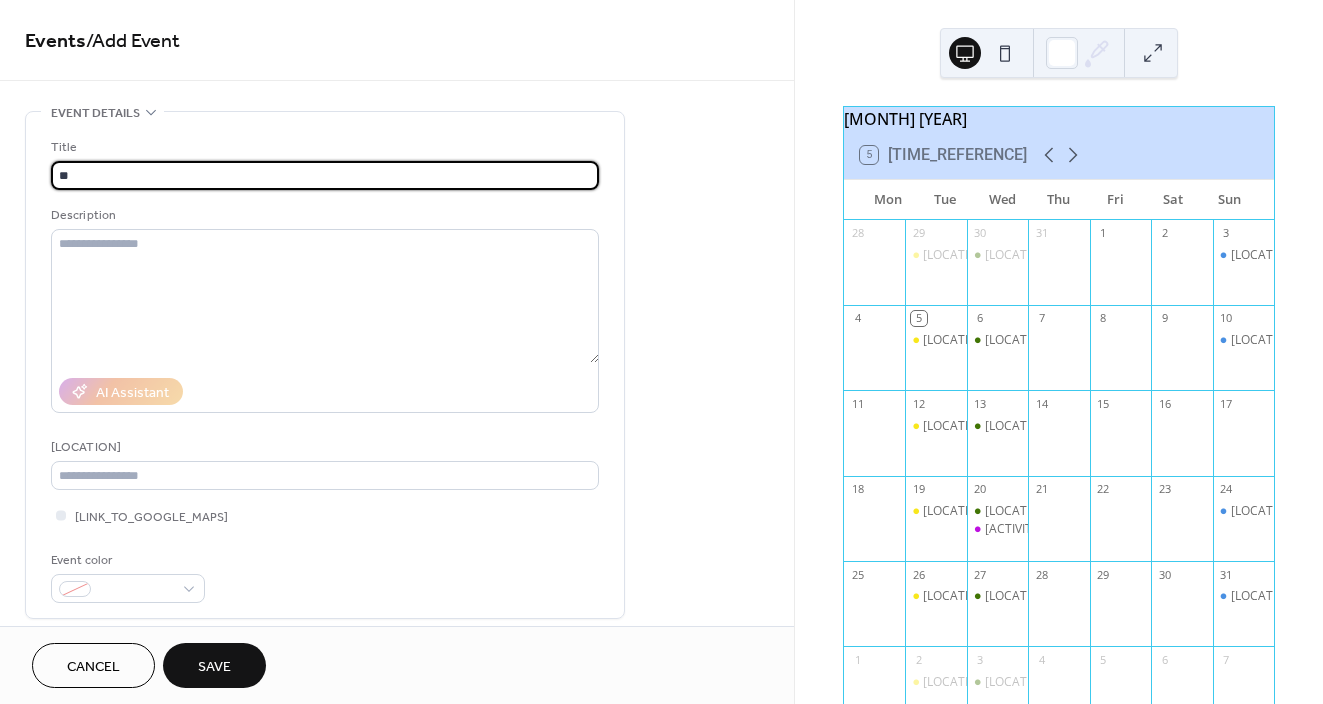 type on "*" 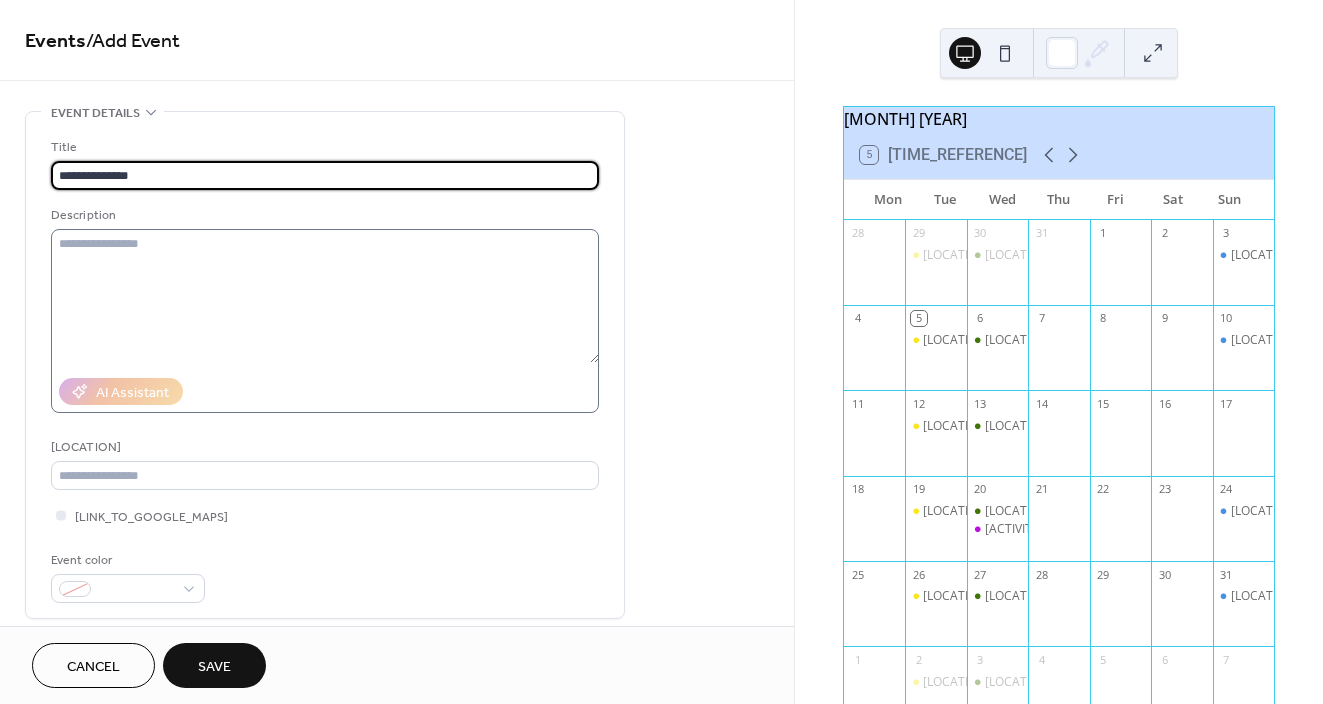 type on "**********" 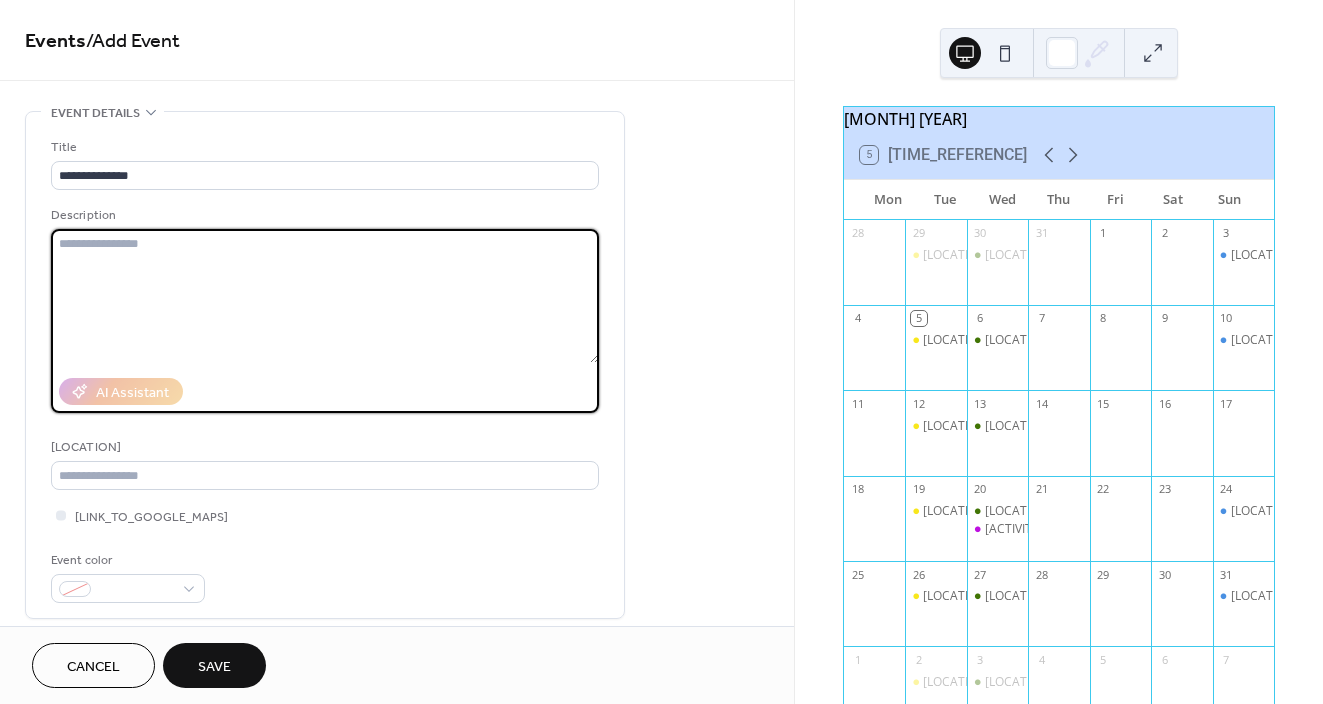 click at bounding box center (325, 296) 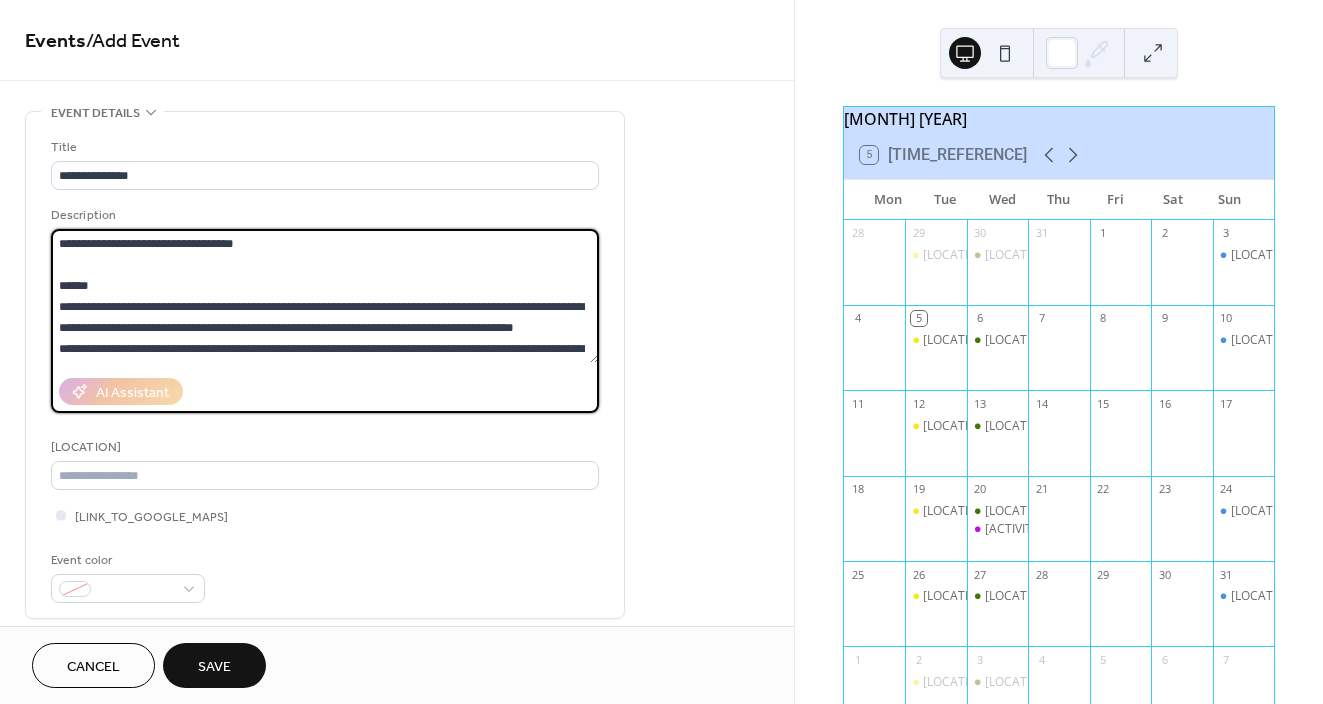 scroll, scrollTop: 18, scrollLeft: 0, axis: vertical 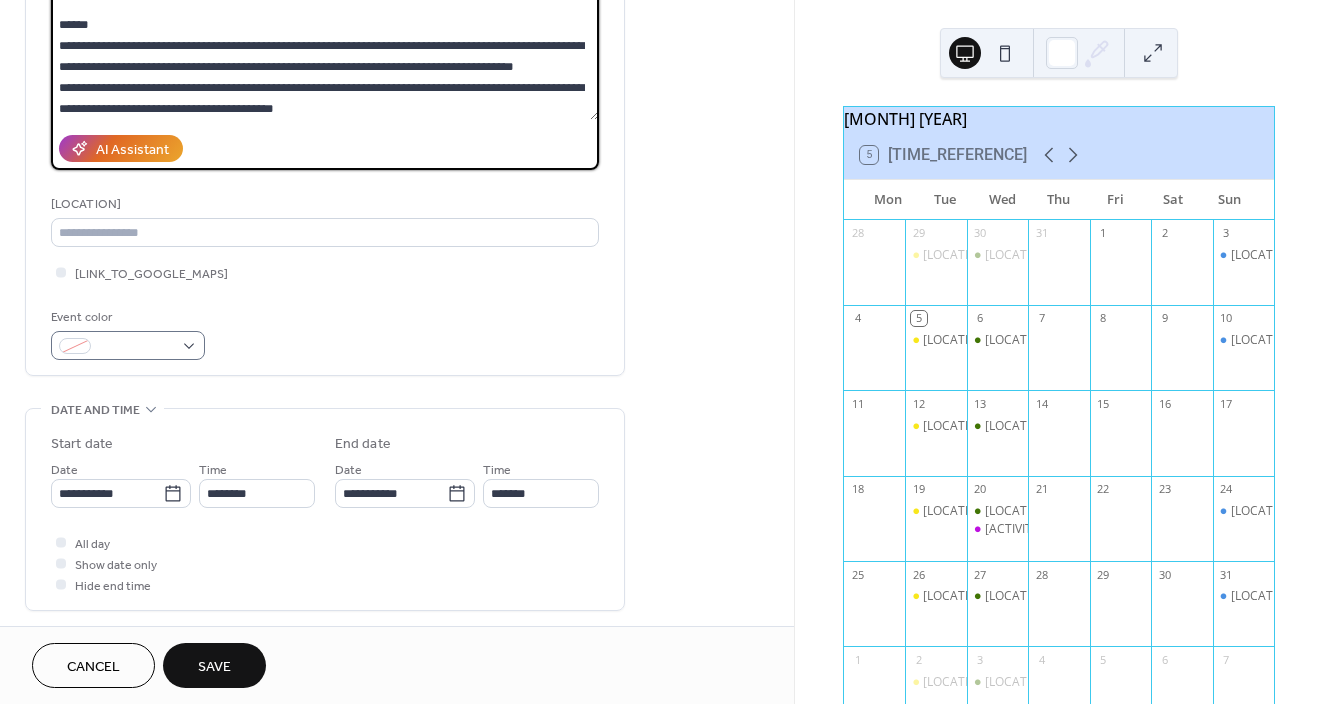 type on "**********" 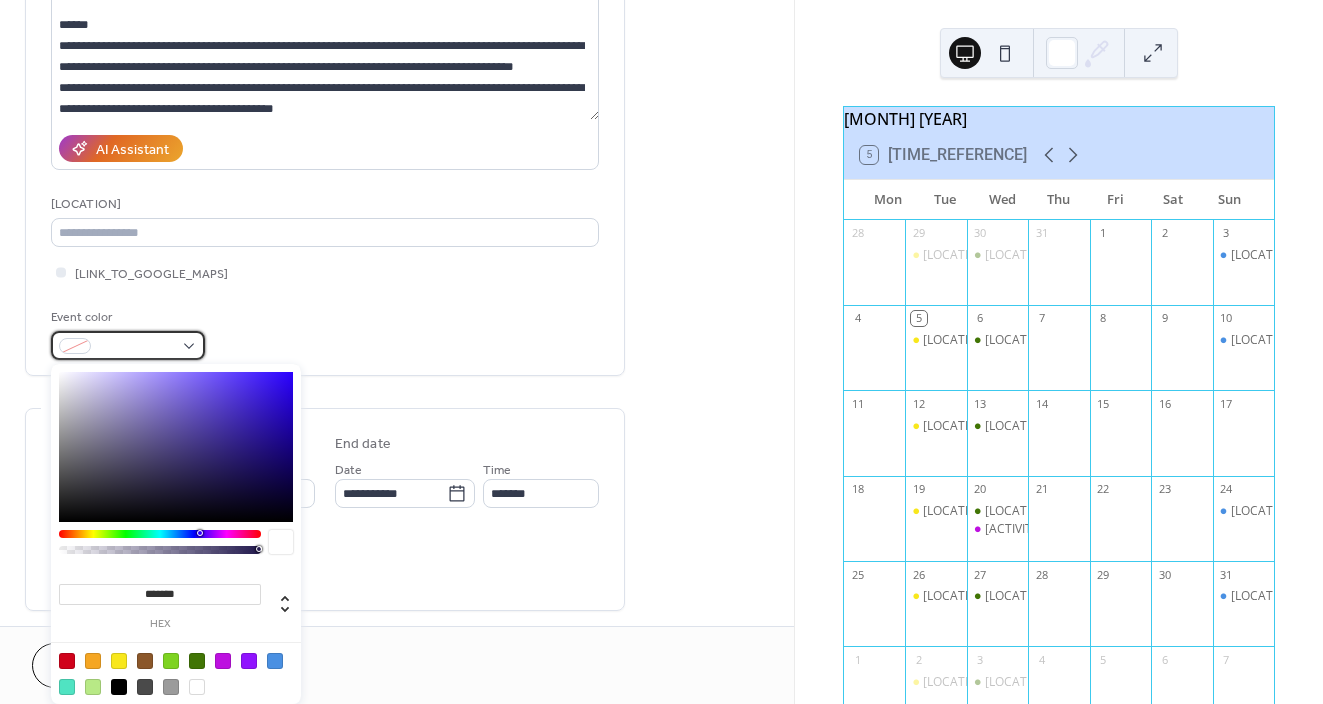 click at bounding box center (136, 347) 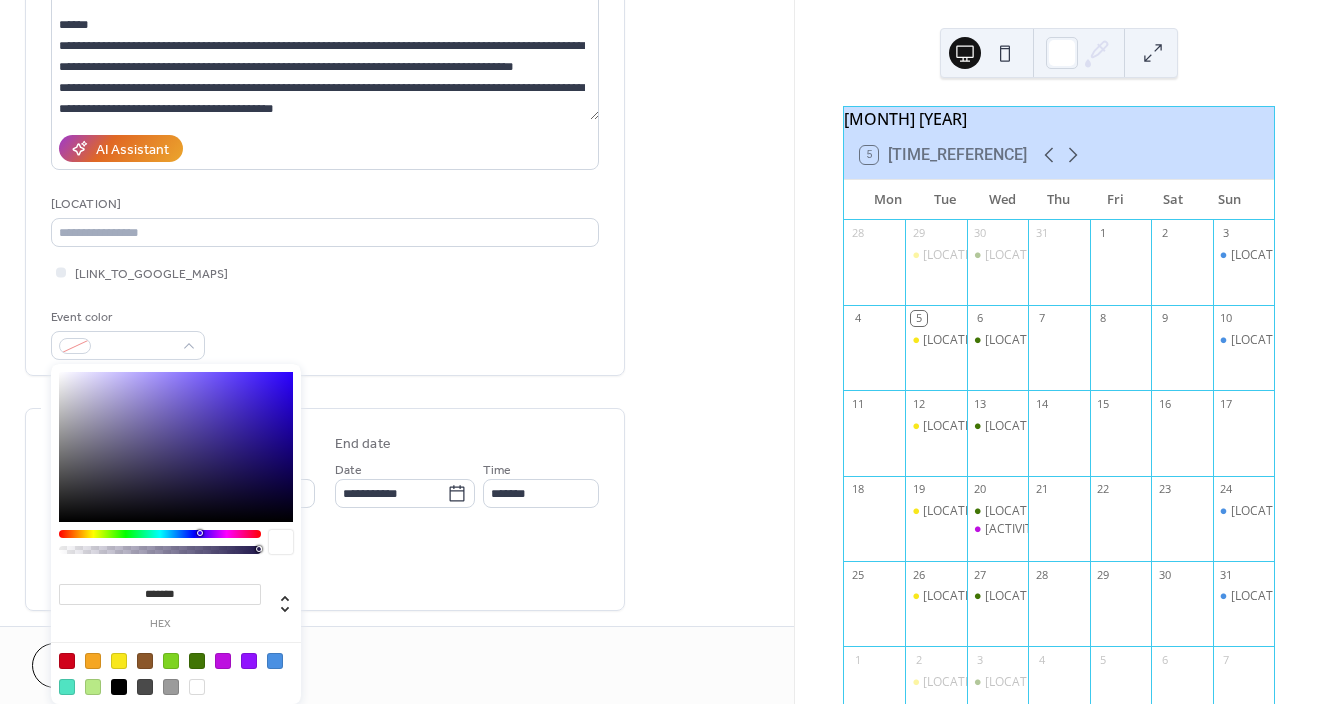 click at bounding box center [275, 661] 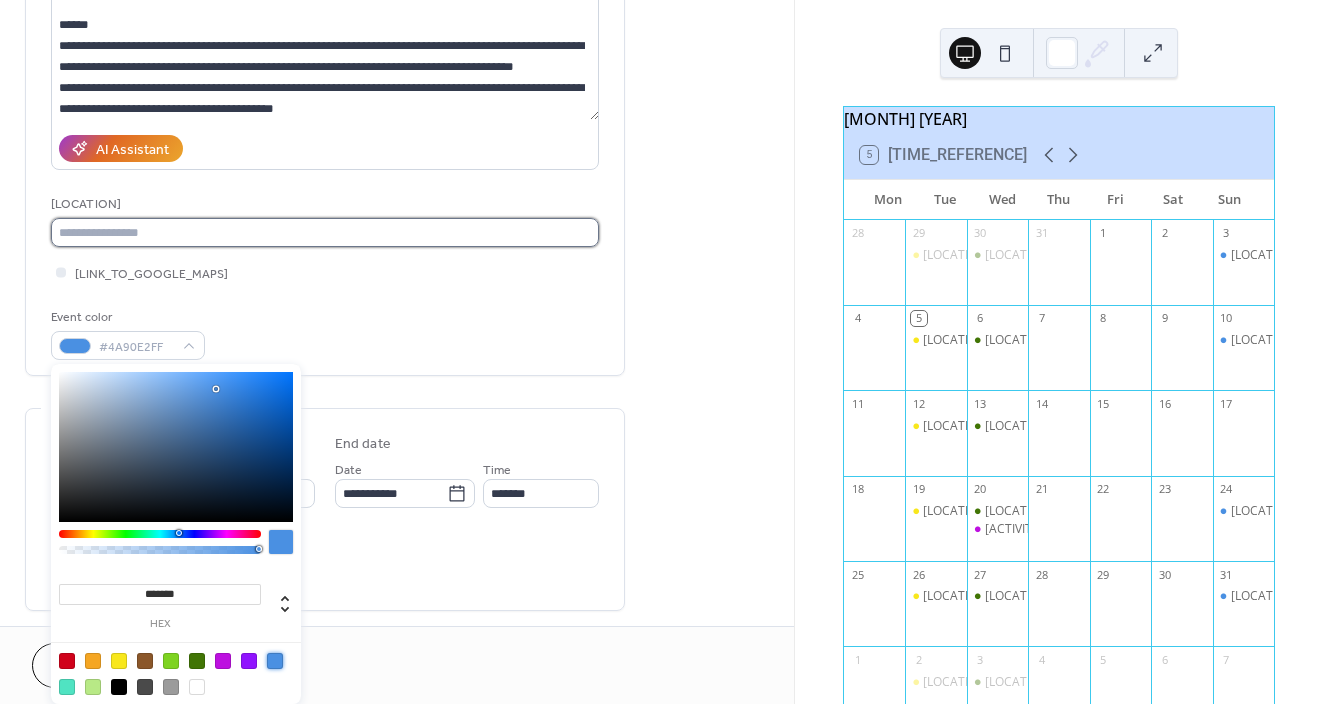 click at bounding box center (325, 232) 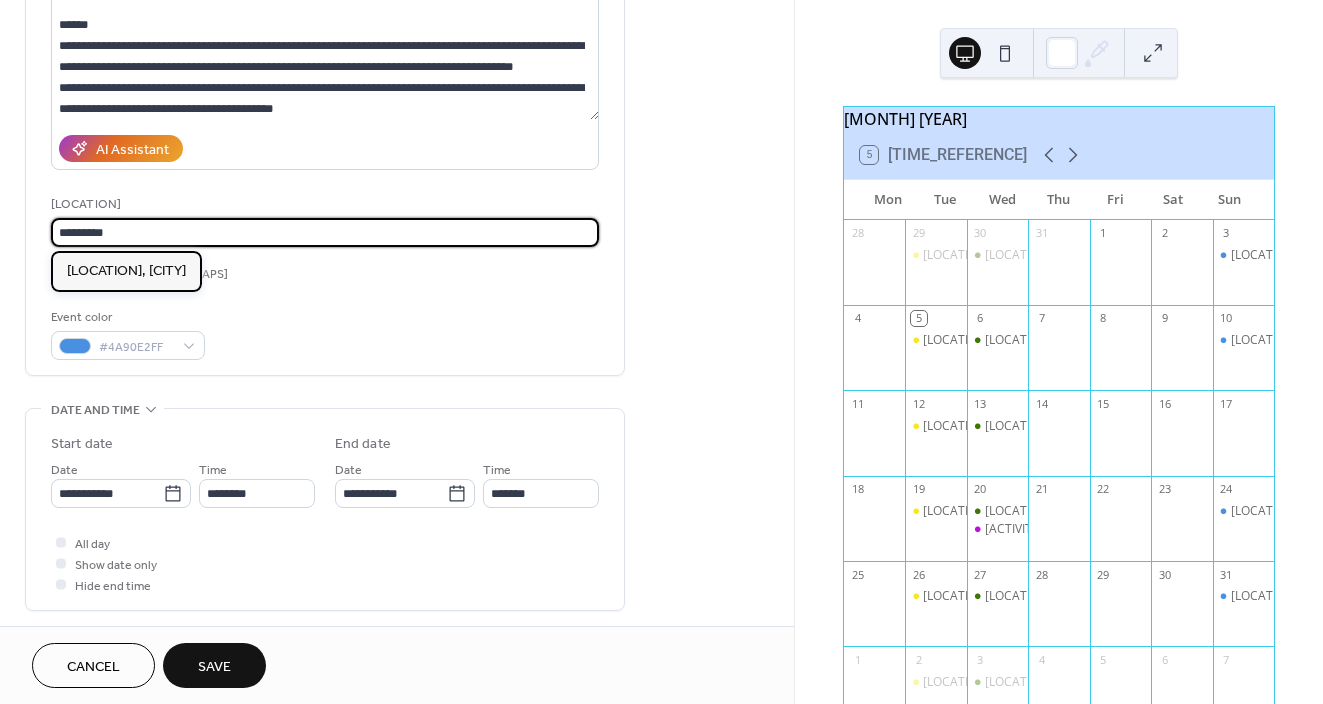 click on "Mowat Bay, Powell River" at bounding box center (126, 271) 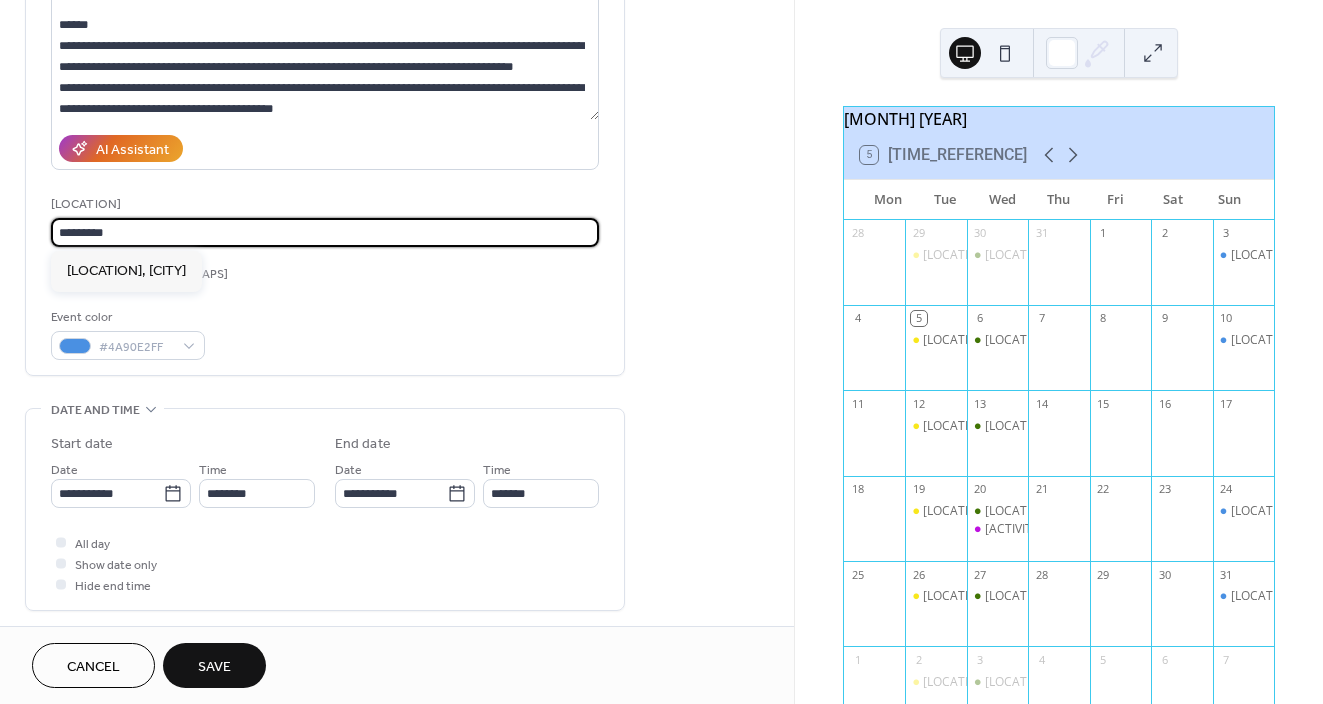 type on "**********" 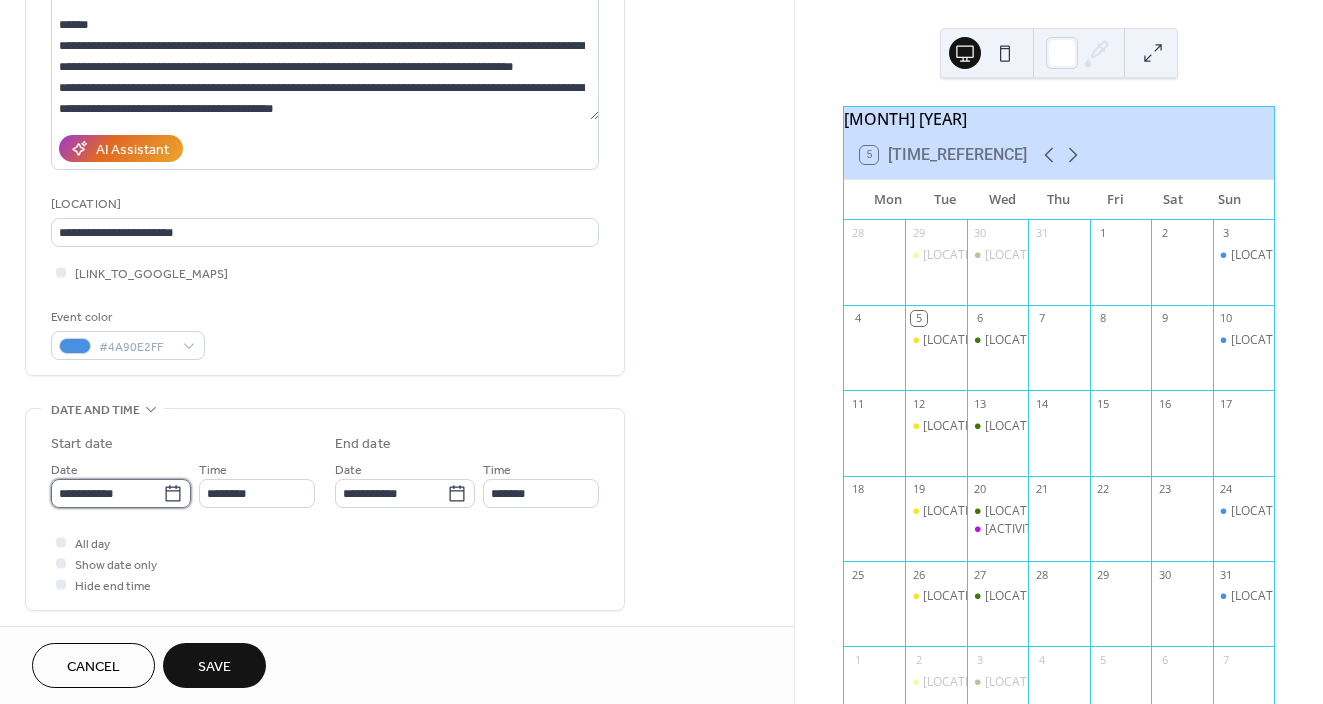 click on "**********" at bounding box center [107, 493] 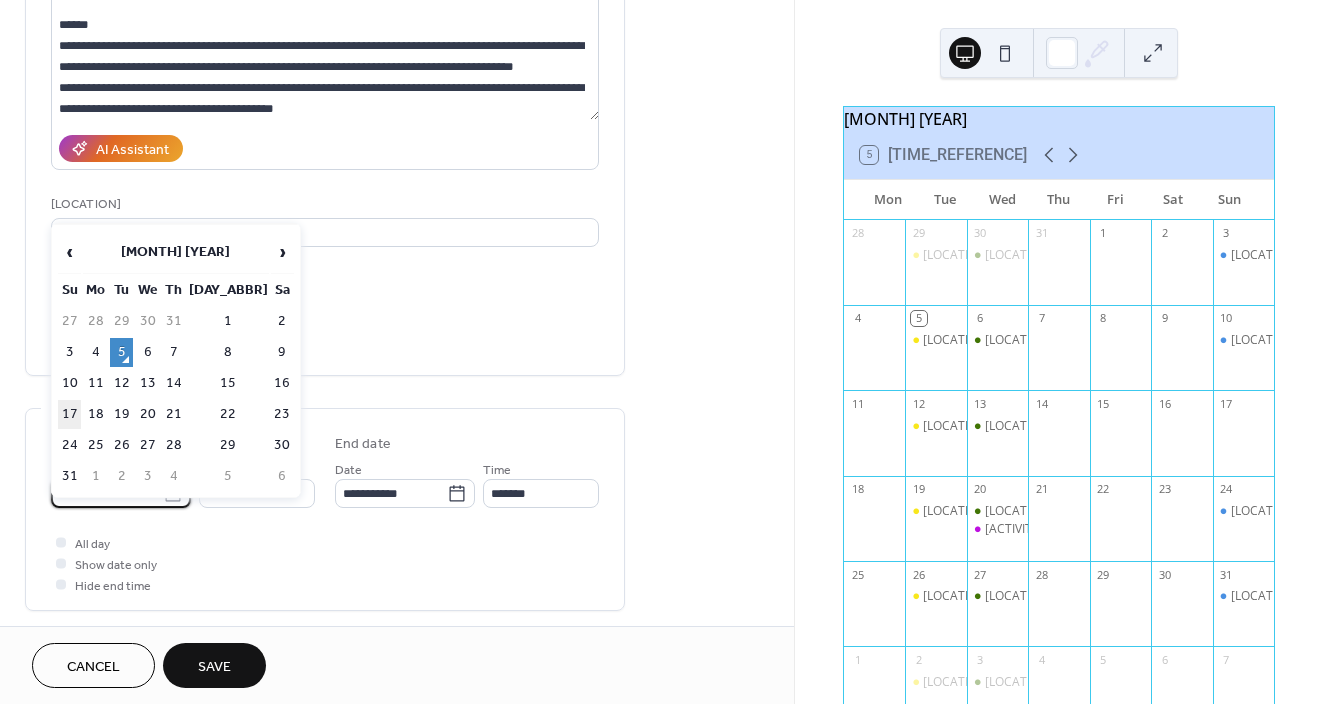 click on "17" at bounding box center [69, 414] 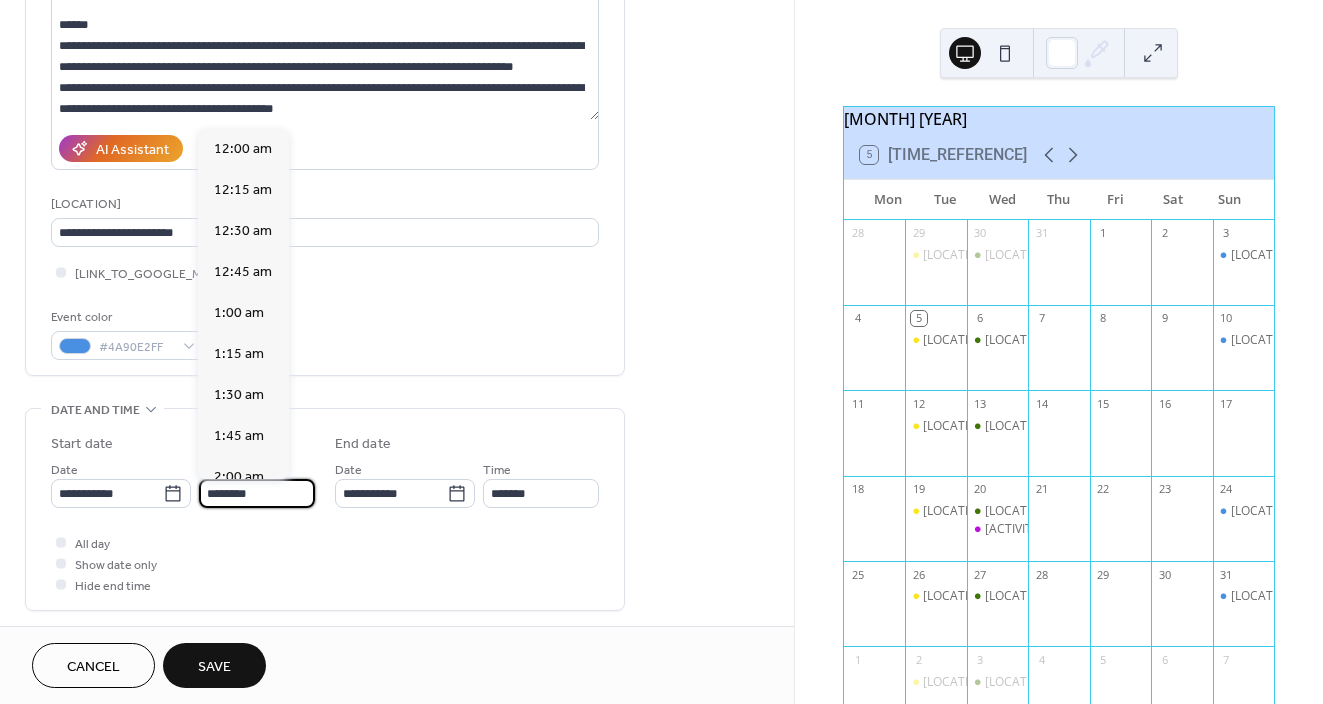 scroll, scrollTop: 1944, scrollLeft: 0, axis: vertical 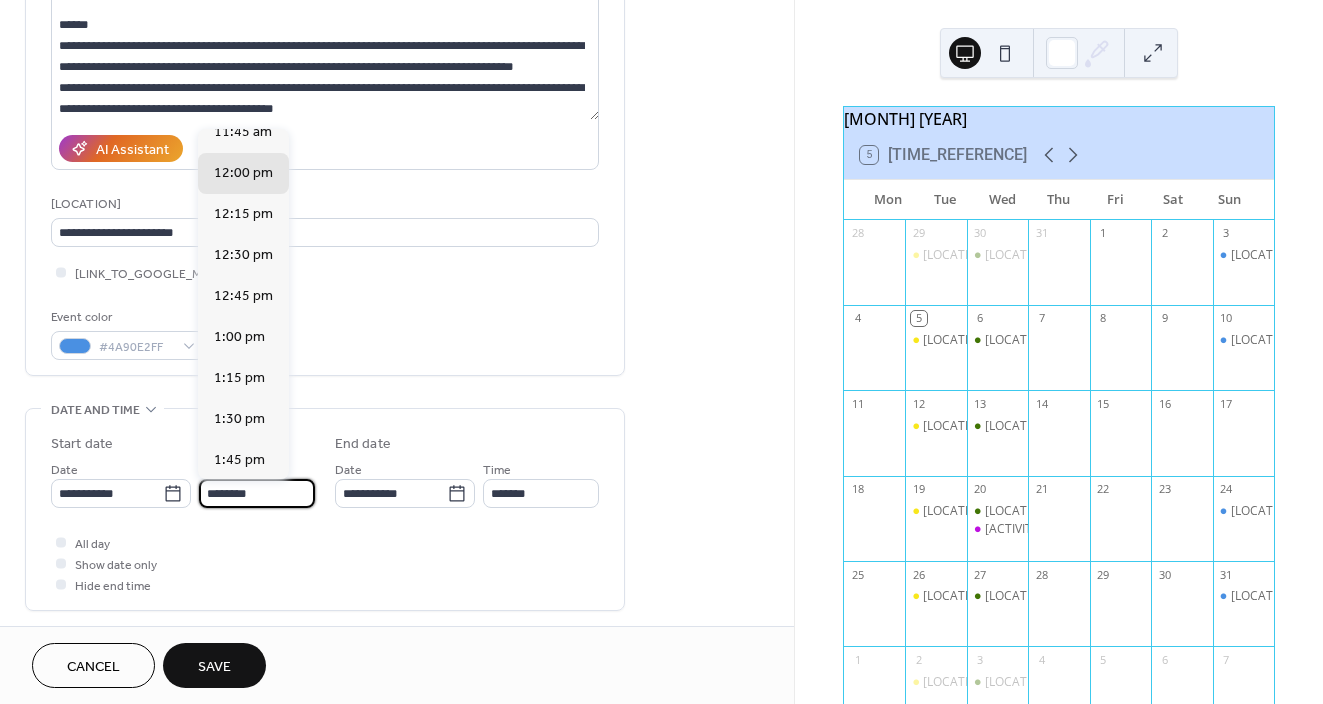 click on "********" at bounding box center (257, 493) 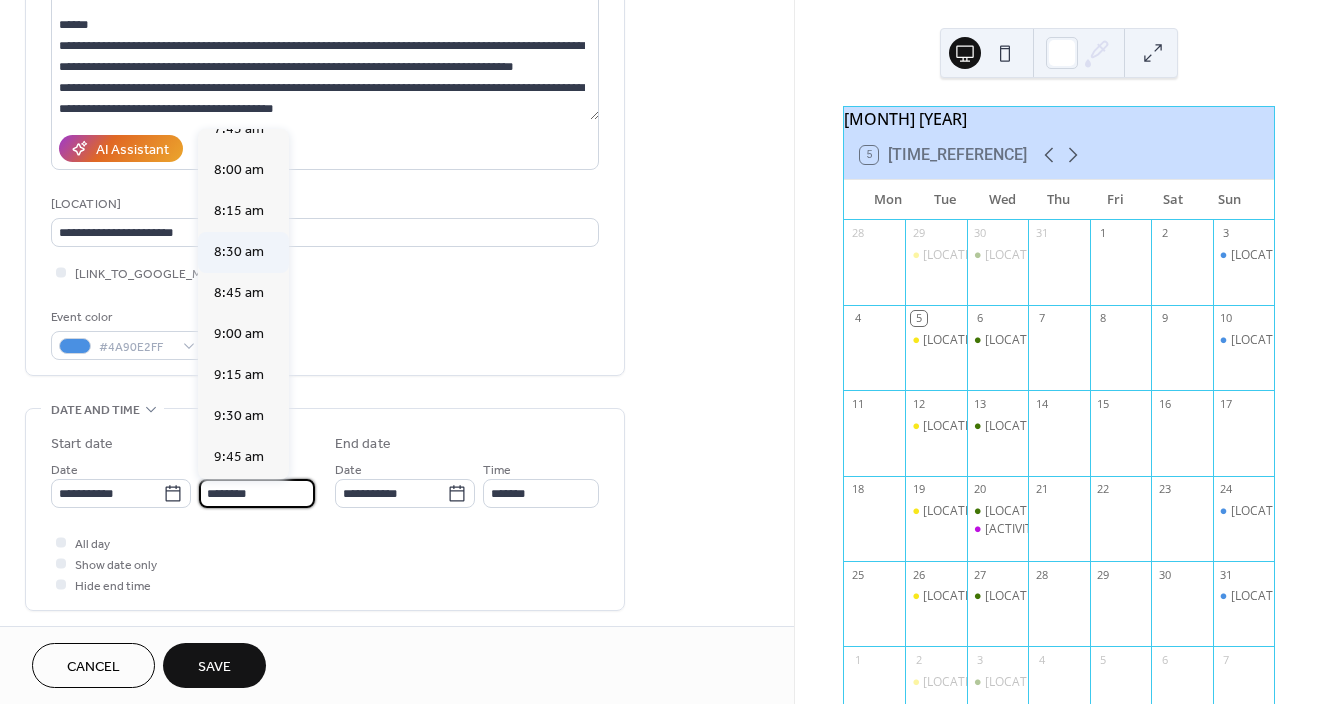 scroll, scrollTop: 1287, scrollLeft: 0, axis: vertical 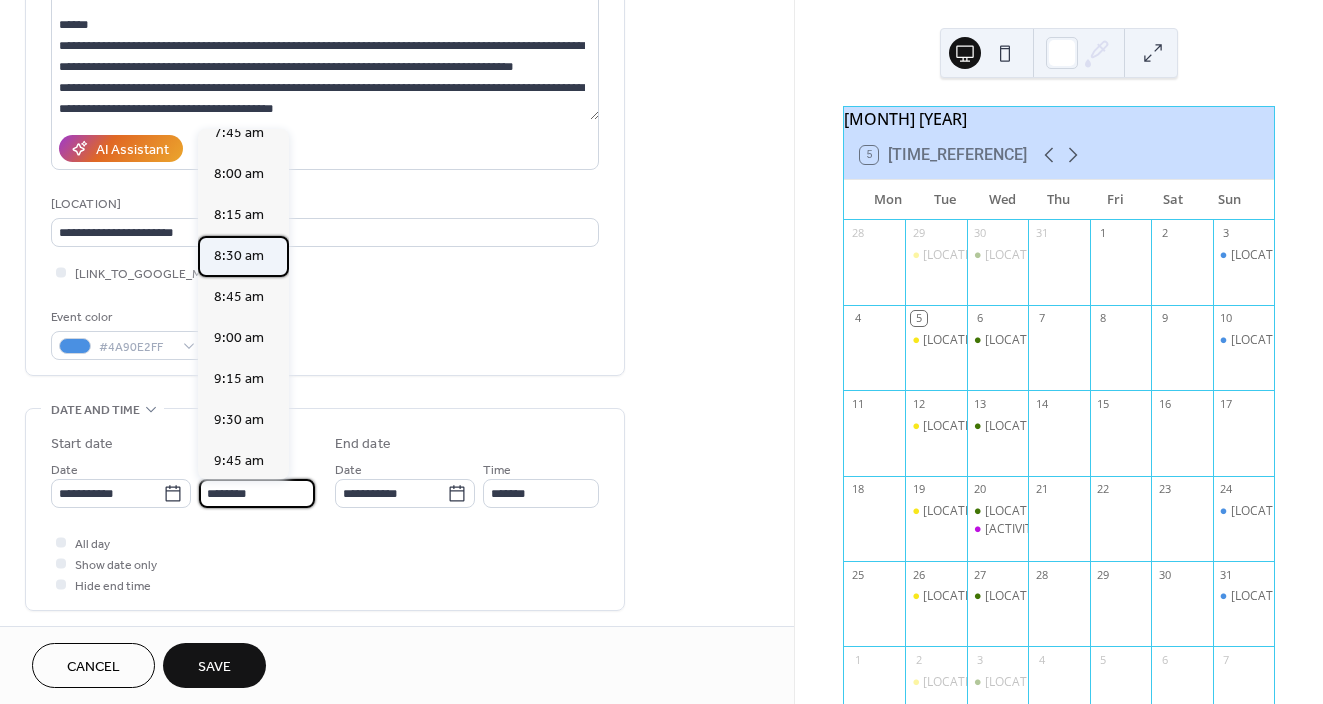 click on "8:30 am" at bounding box center [239, 256] 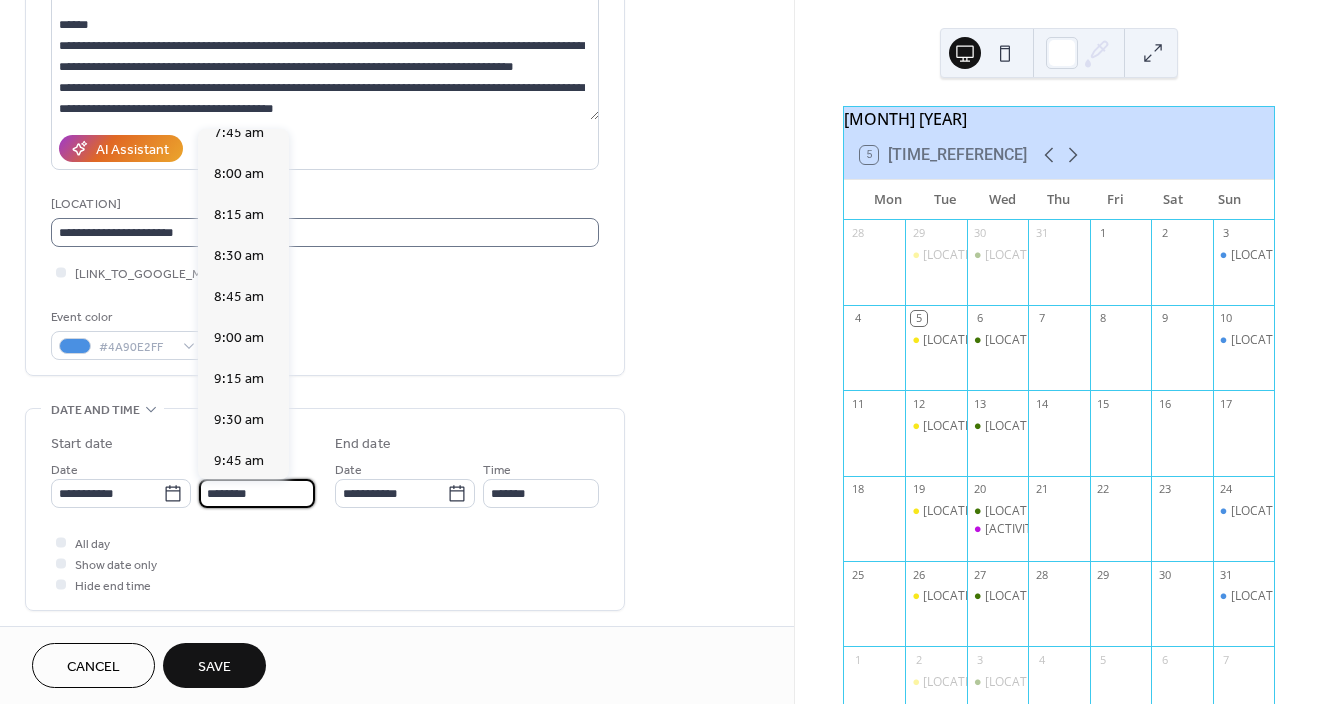 type on "*******" 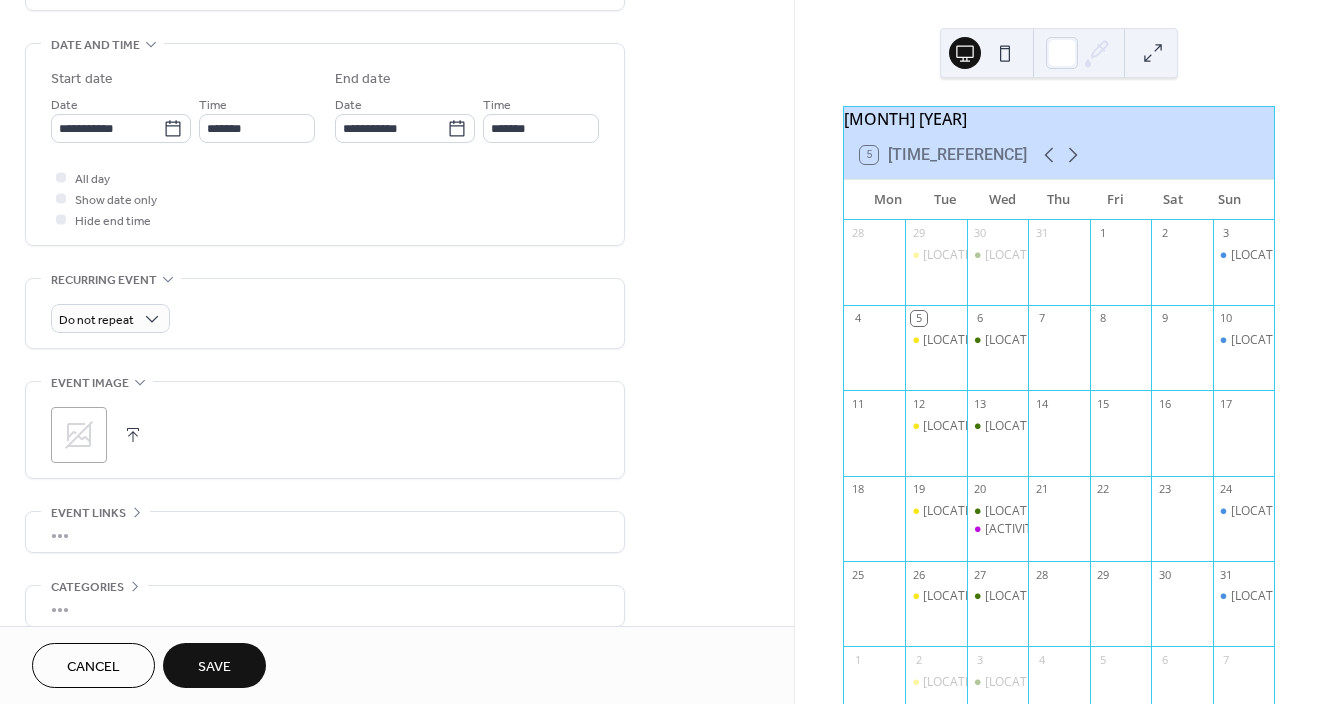 scroll, scrollTop: 703, scrollLeft: 0, axis: vertical 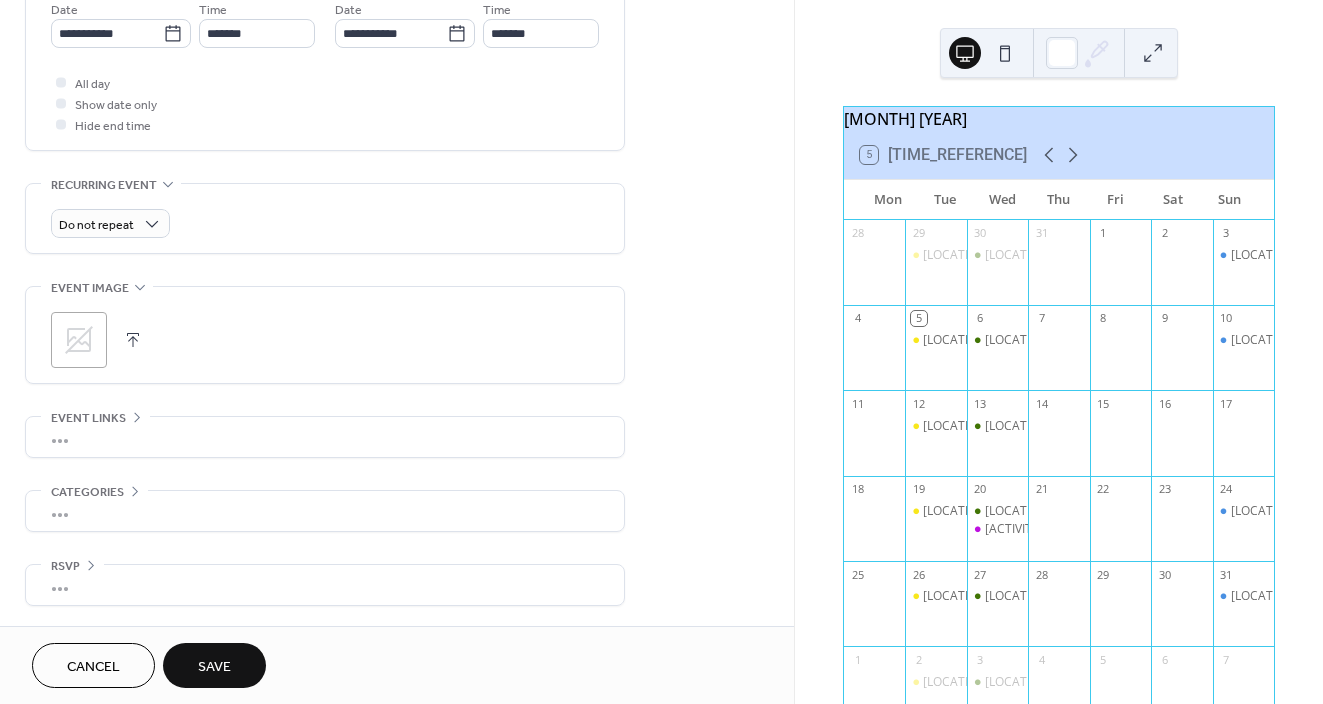 drag, startPoint x: 219, startPoint y: 658, endPoint x: 287, endPoint y: 598, distance: 90.68627 